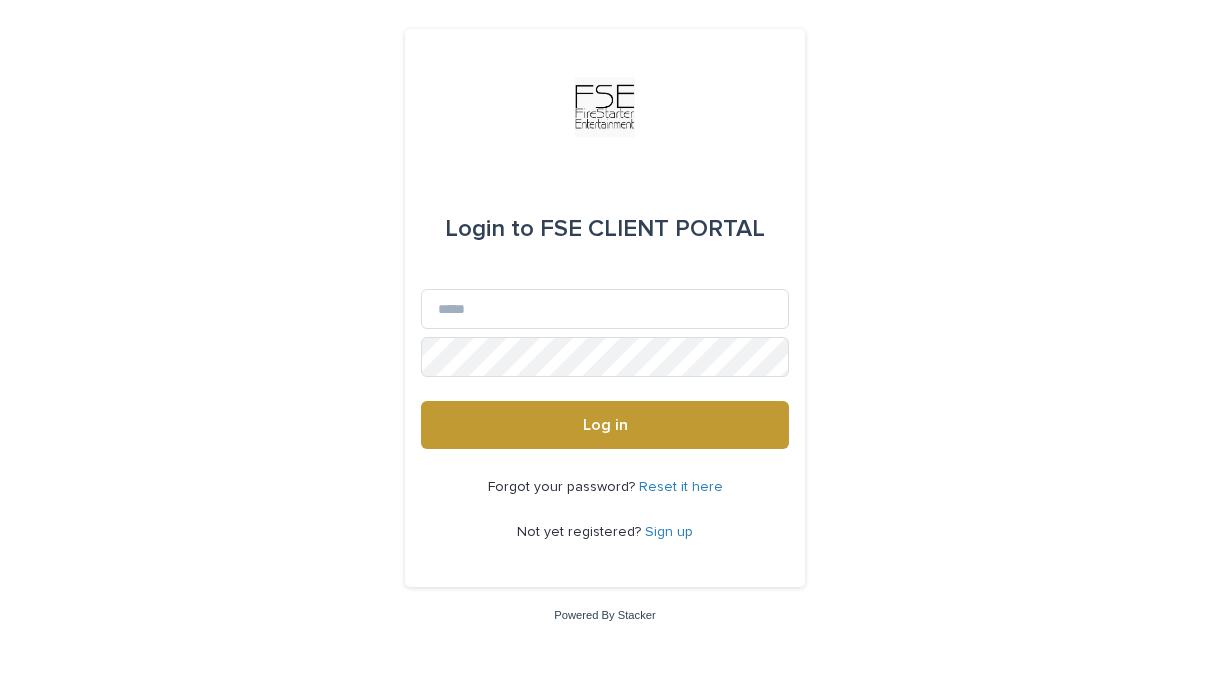 scroll, scrollTop: 0, scrollLeft: 0, axis: both 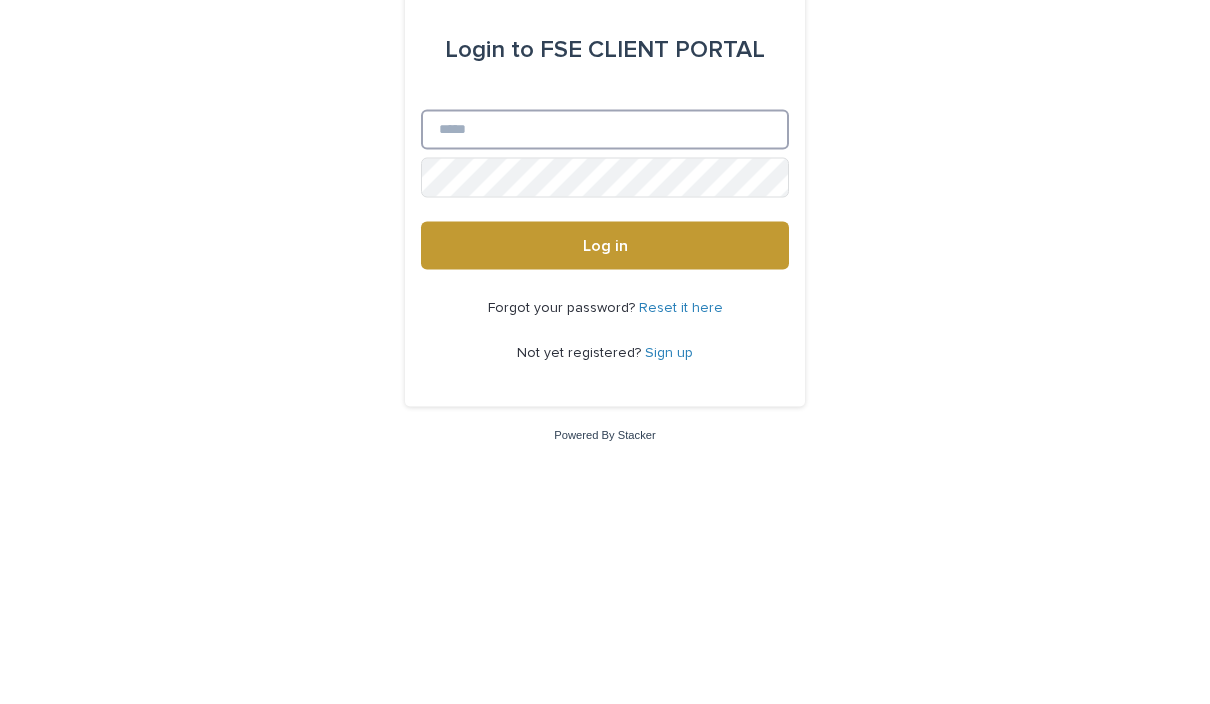 click on "Email" at bounding box center (605, 325) 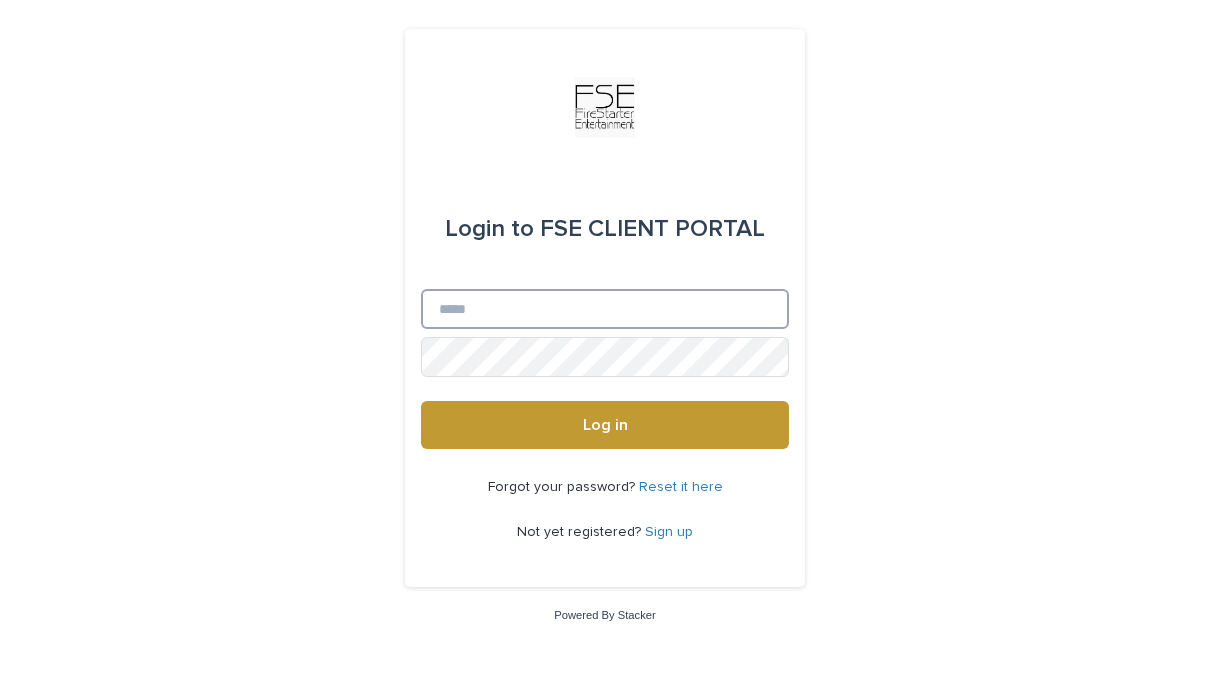 type on "**********" 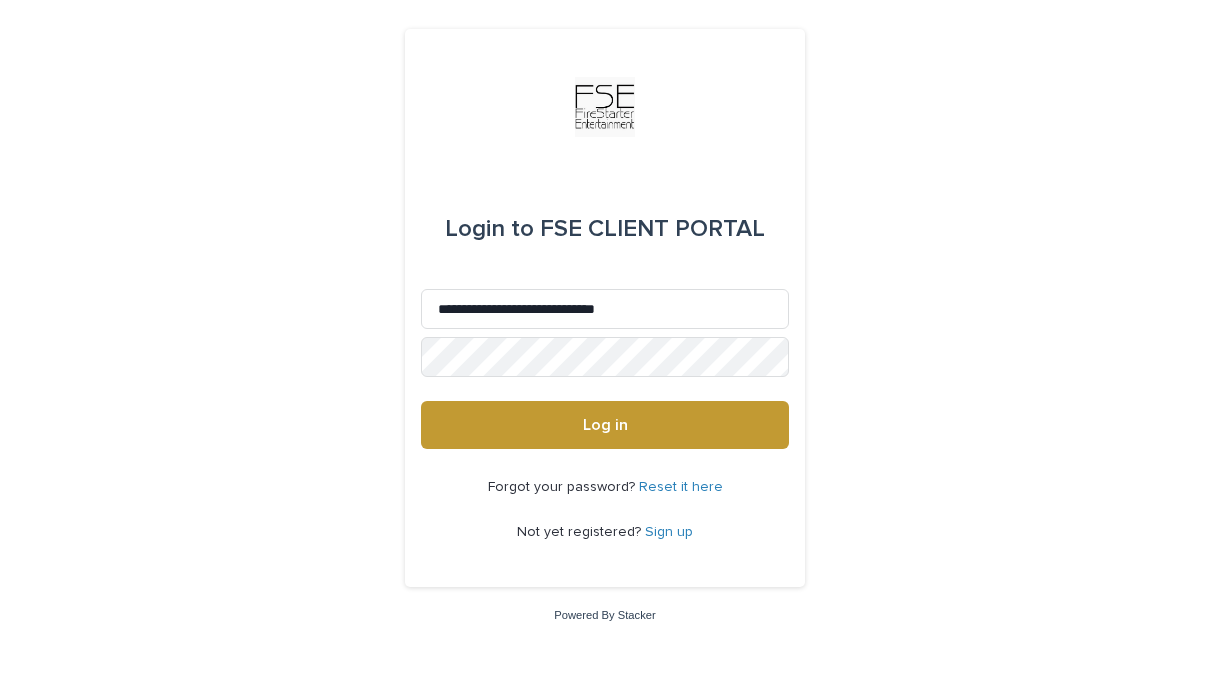 click on "Log in" at bounding box center [605, 425] 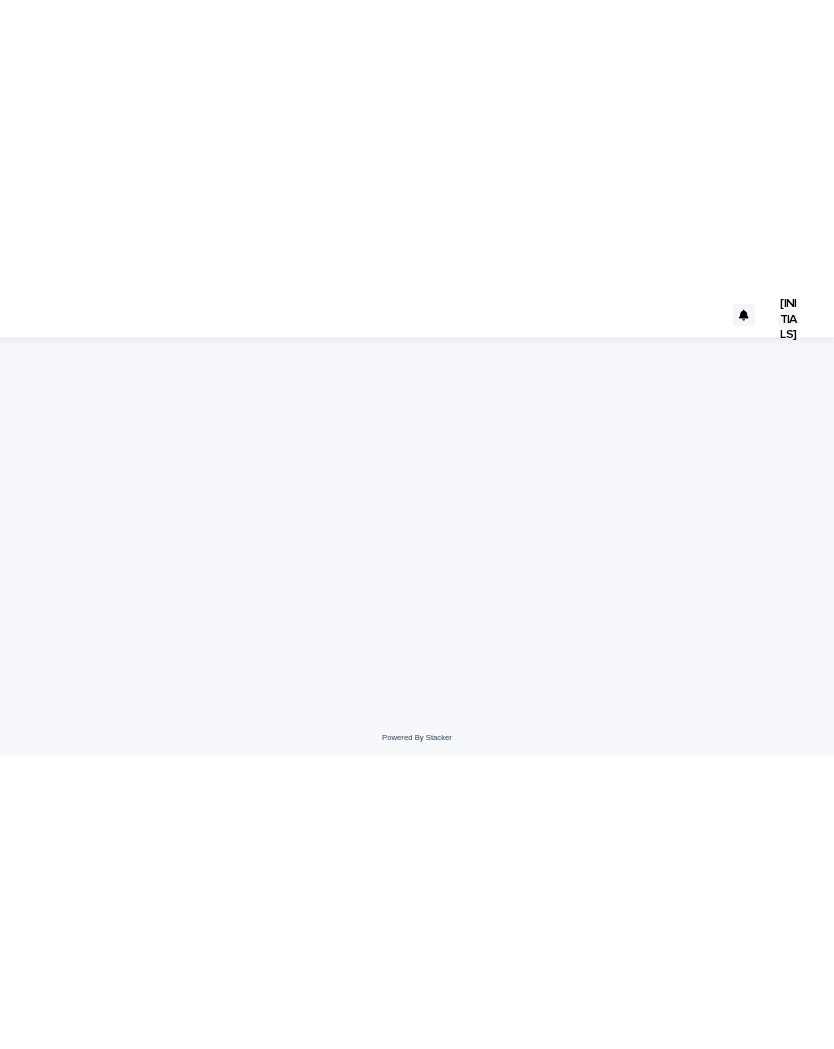 scroll, scrollTop: 0, scrollLeft: 0, axis: both 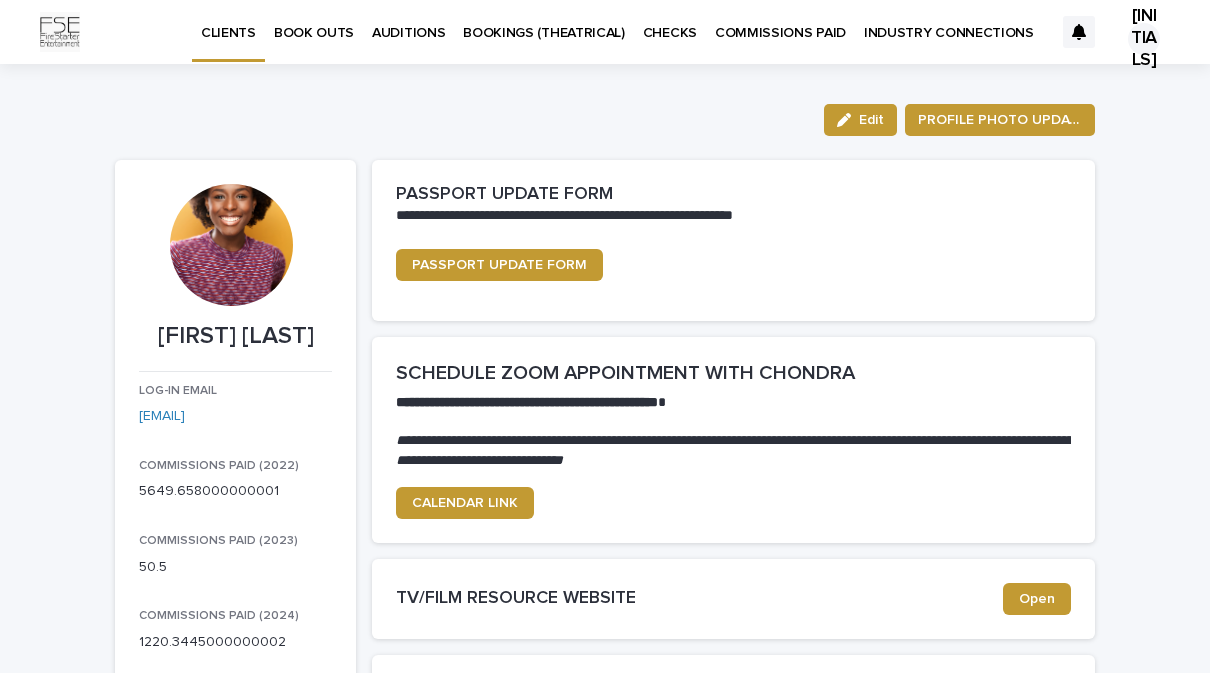 click on "PASSPORT UPDATE FORM" at bounding box center (499, 265) 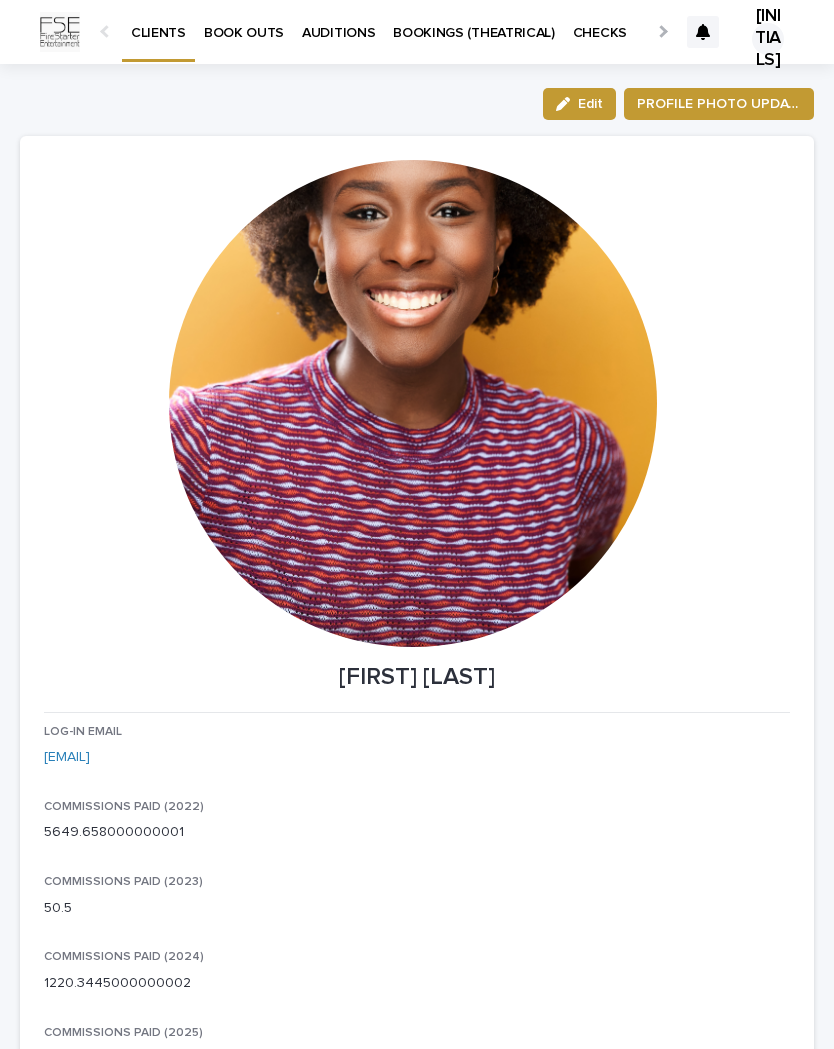 scroll, scrollTop: 0, scrollLeft: 0, axis: both 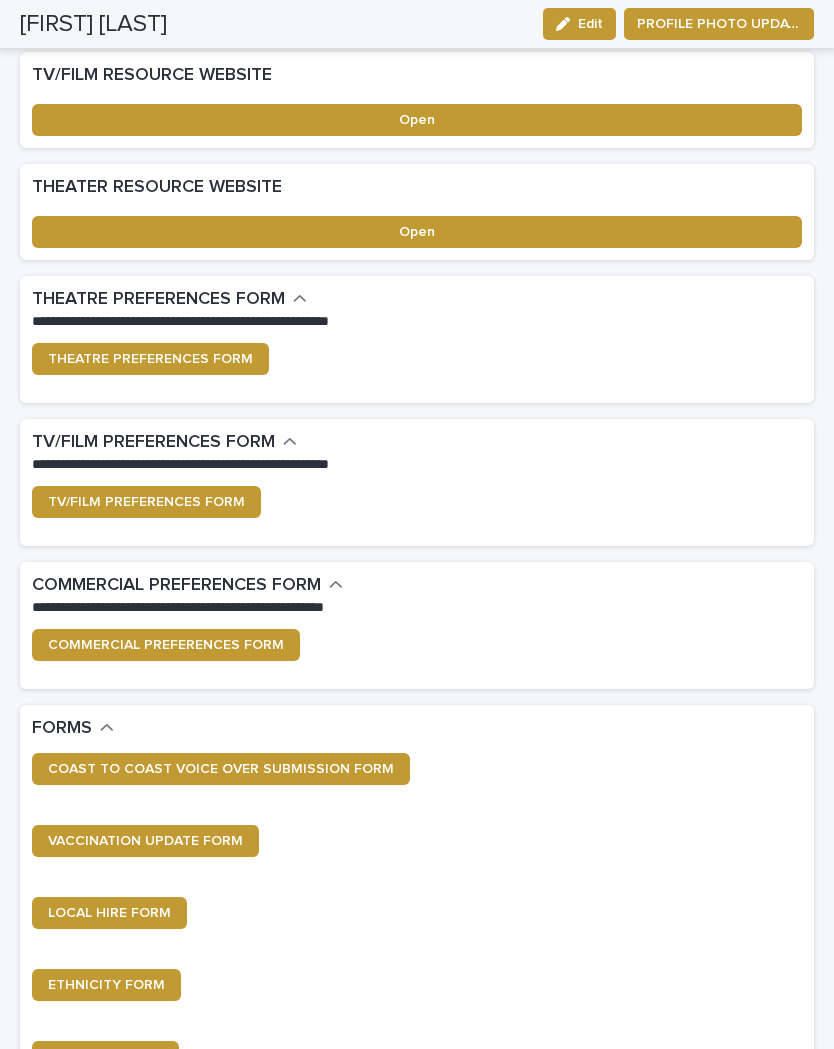 click on "THEATRE PREFERENCES FORM" at bounding box center [150, 359] 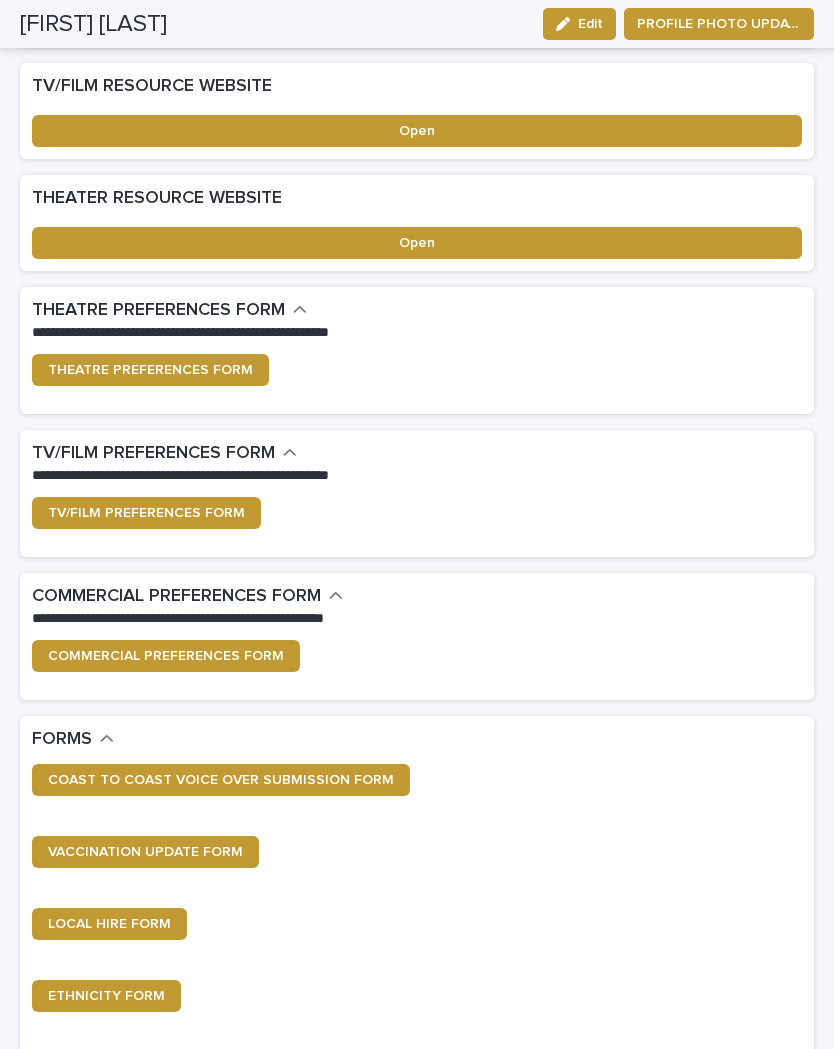 scroll, scrollTop: 1146, scrollLeft: 0, axis: vertical 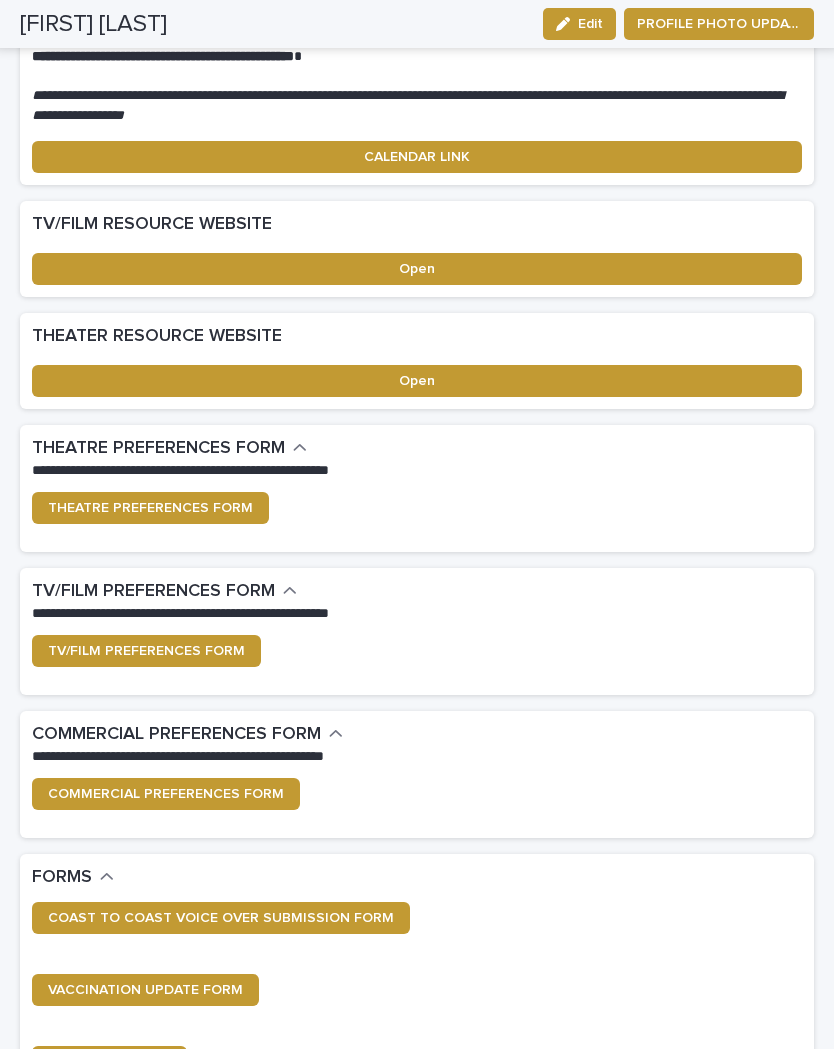 click on "TV/FILM PREFERENCES FORM" at bounding box center (146, 651) 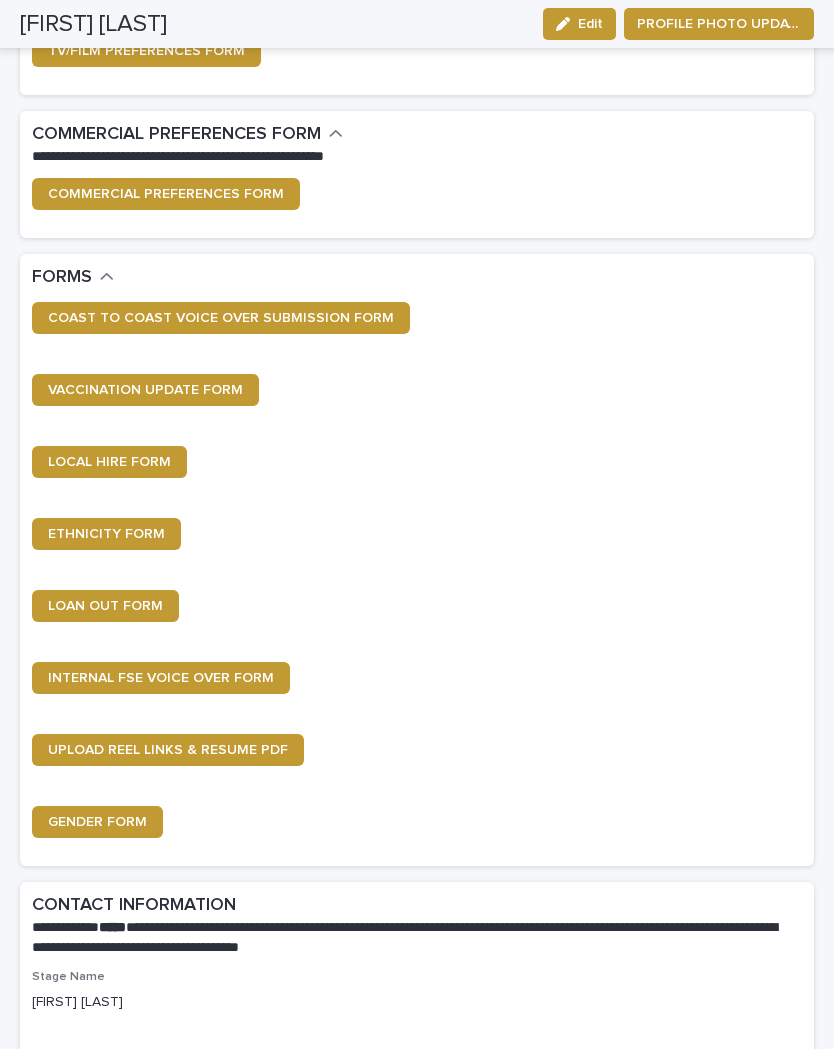 scroll, scrollTop: 1756, scrollLeft: 0, axis: vertical 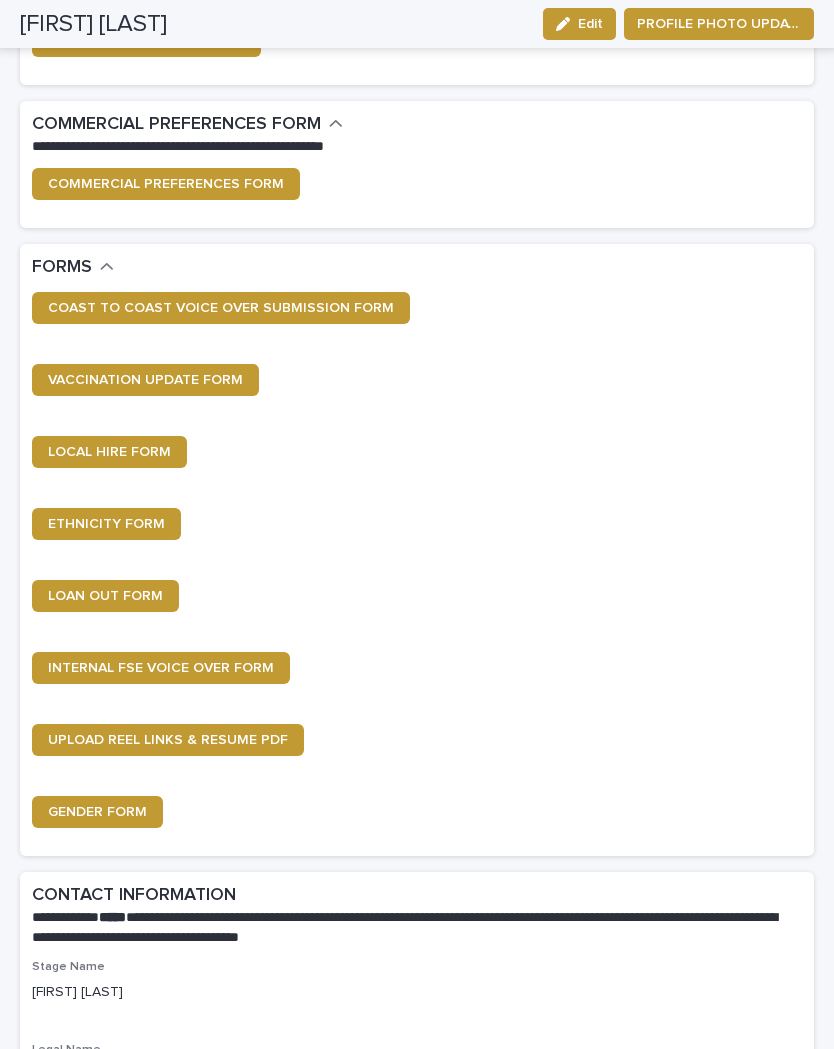 click on "ETHNICITY FORM" at bounding box center (106, 524) 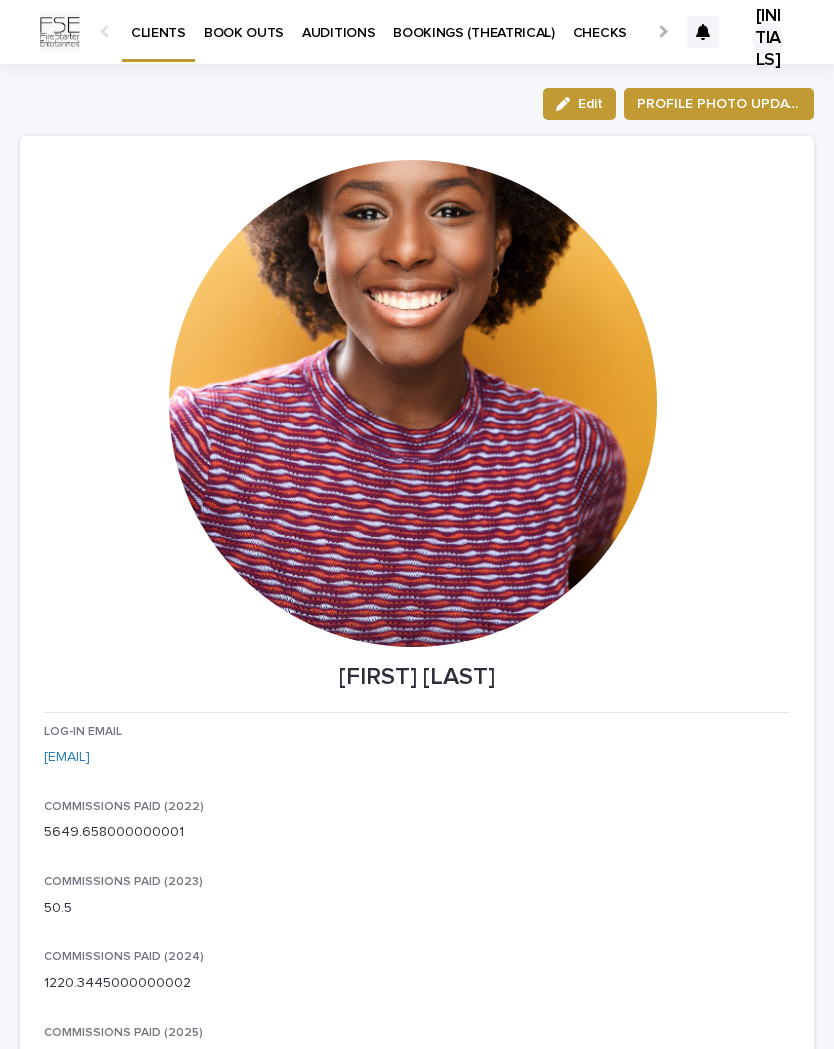 scroll, scrollTop: 0, scrollLeft: 0, axis: both 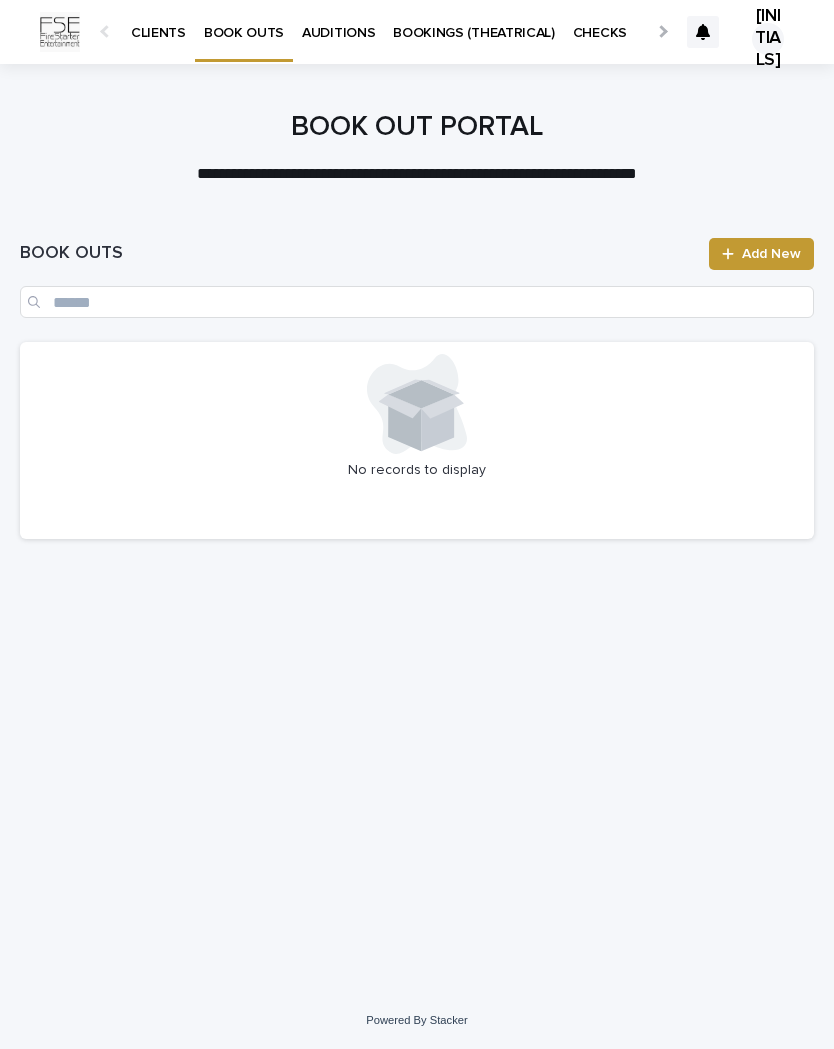 click on "BOOKINGS  (THEATRICAL)" at bounding box center (474, 21) 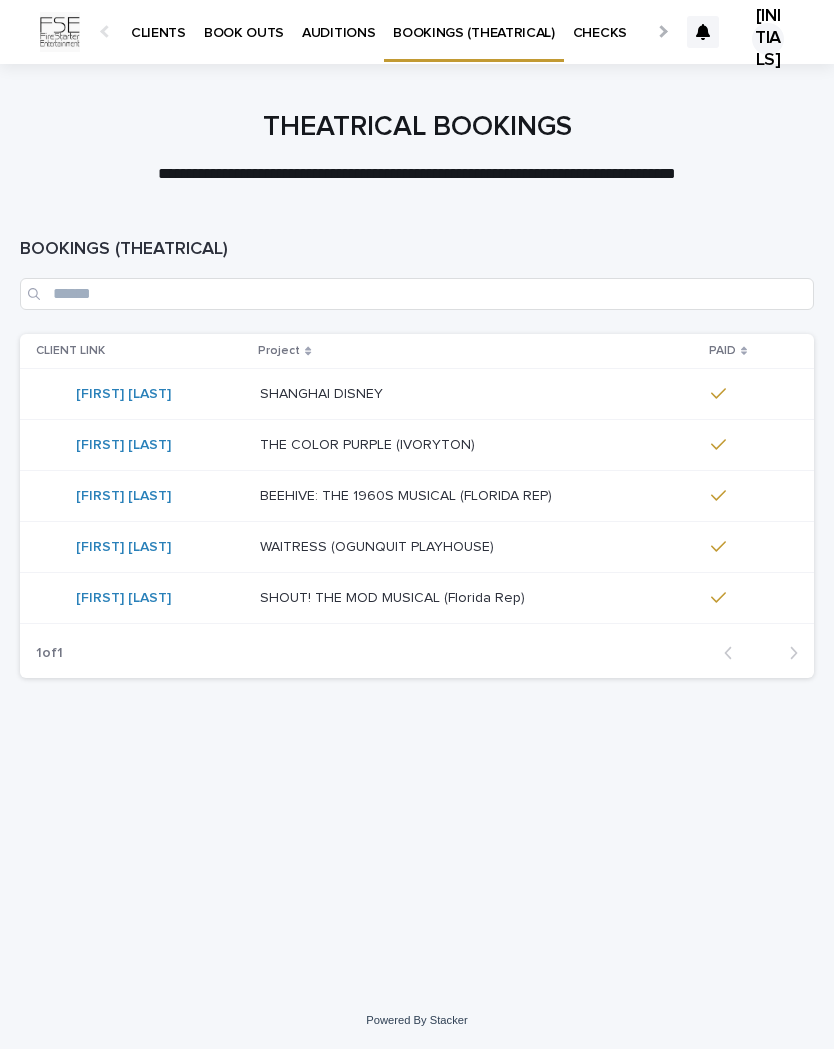 click on "AUDITIONS" at bounding box center [338, 21] 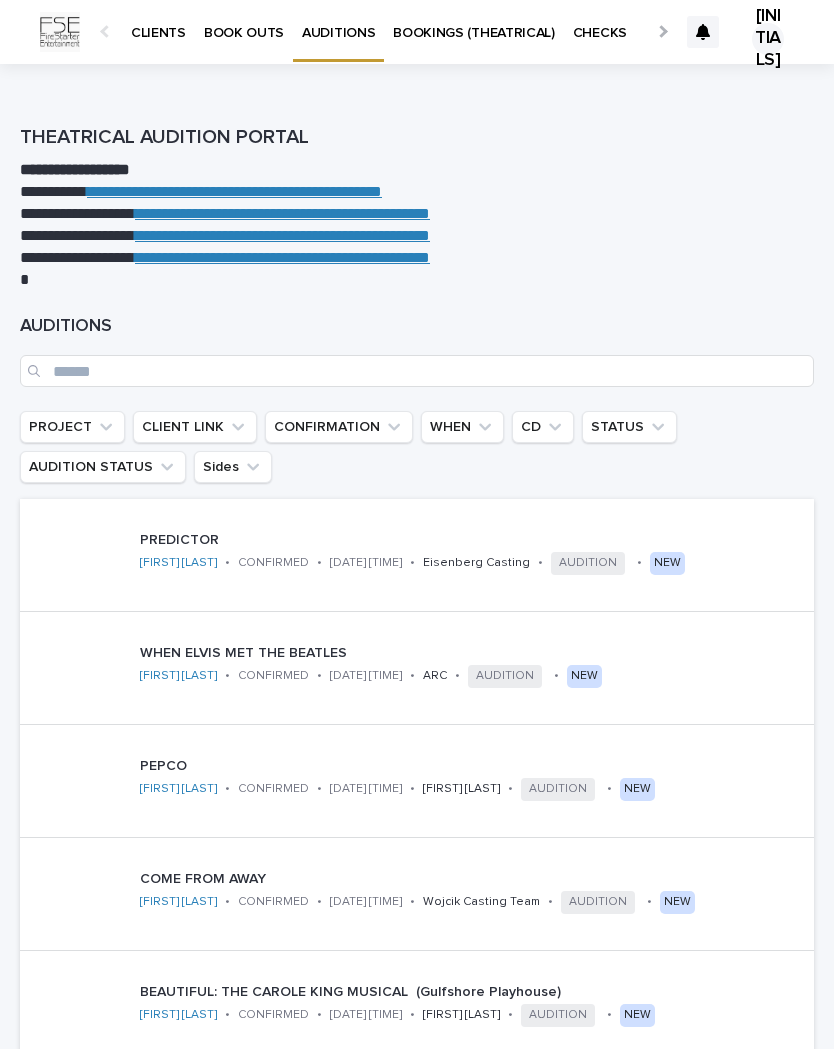 click on "BOOKINGS  (THEATRICAL)" at bounding box center [474, 21] 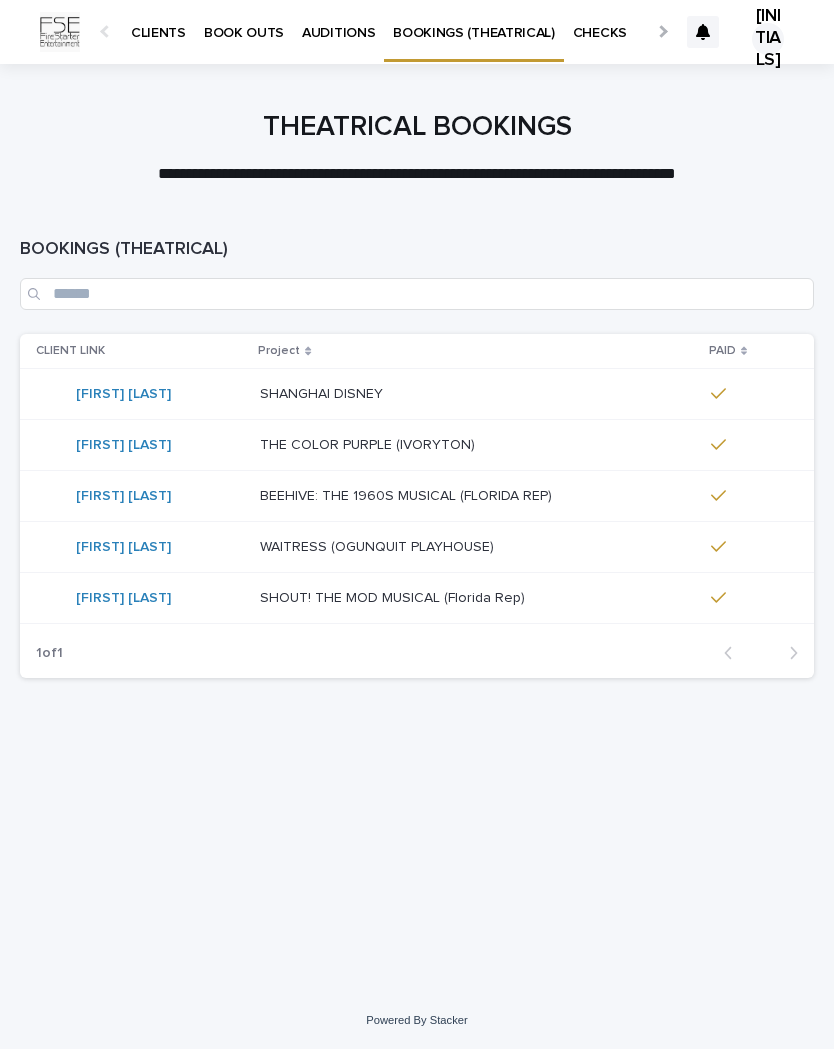 click on "CHECKS" at bounding box center (600, 21) 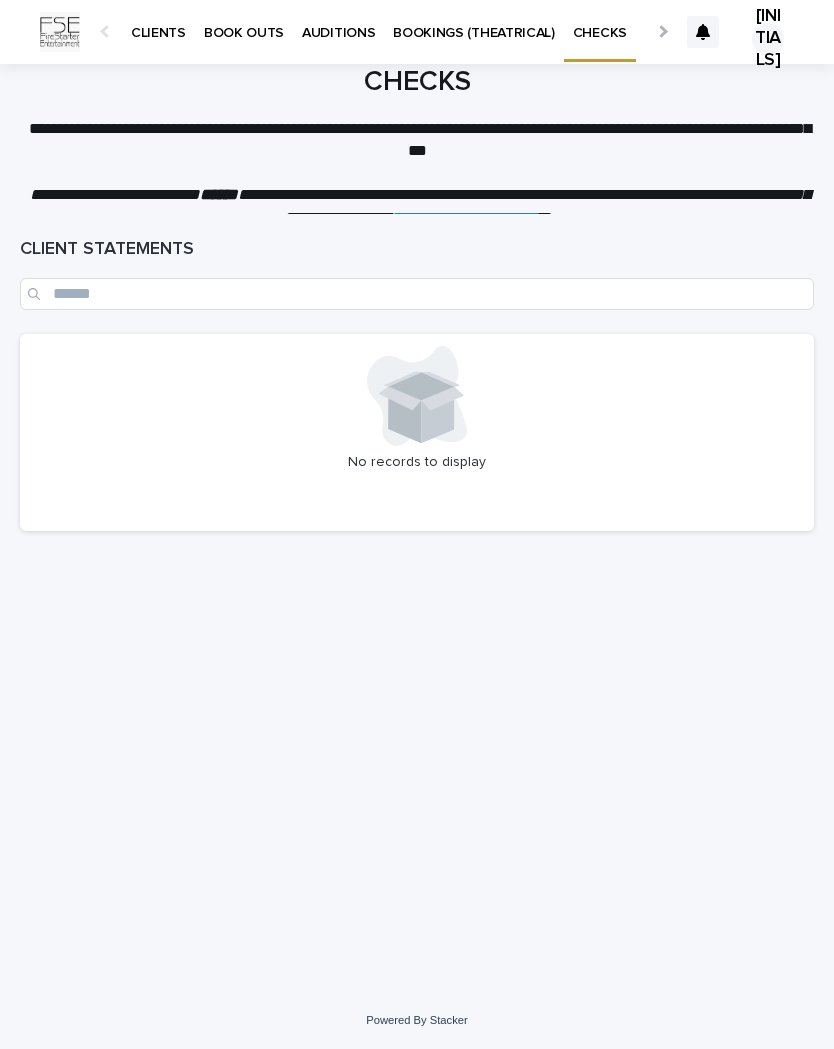scroll, scrollTop: 0, scrollLeft: 0, axis: both 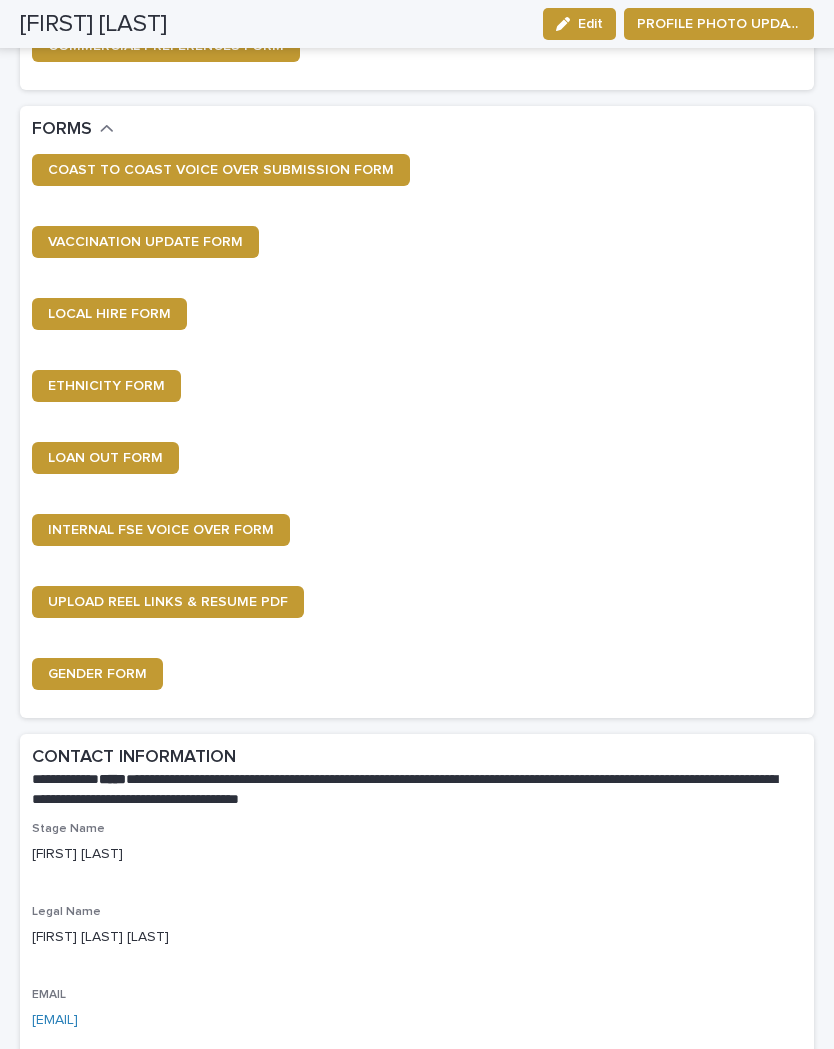 click on "UPLOAD REEL LINKS & RESUME PDF" at bounding box center [168, 602] 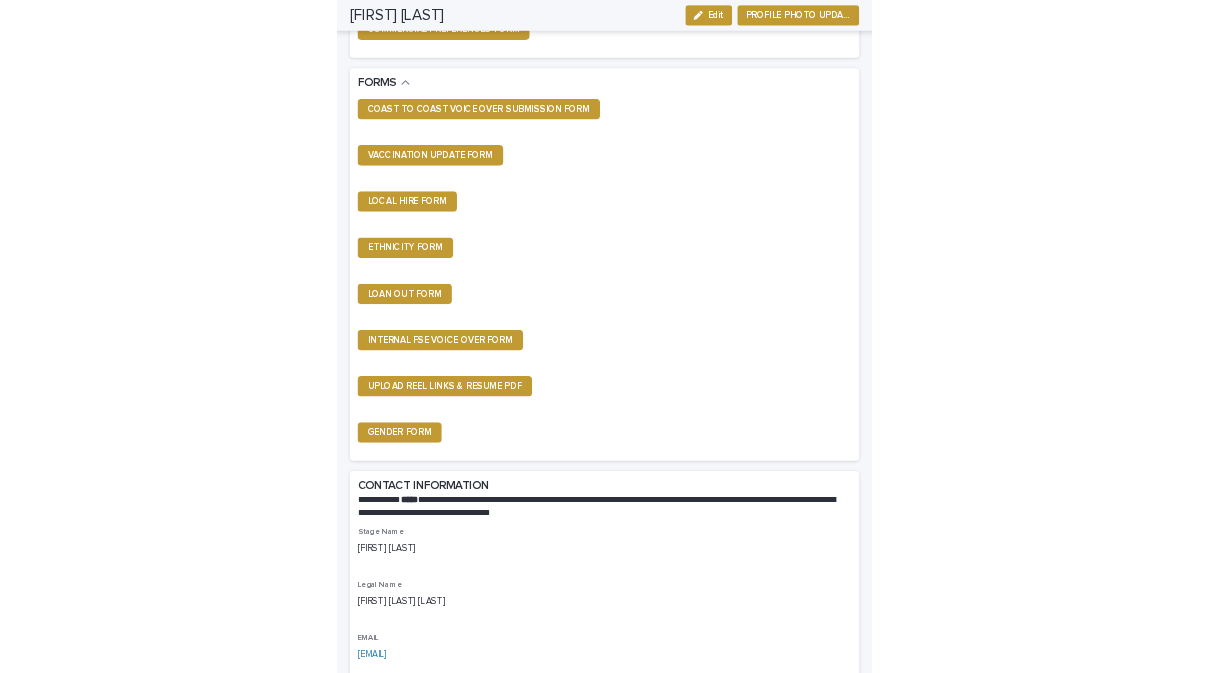 scroll, scrollTop: 0, scrollLeft: 0, axis: both 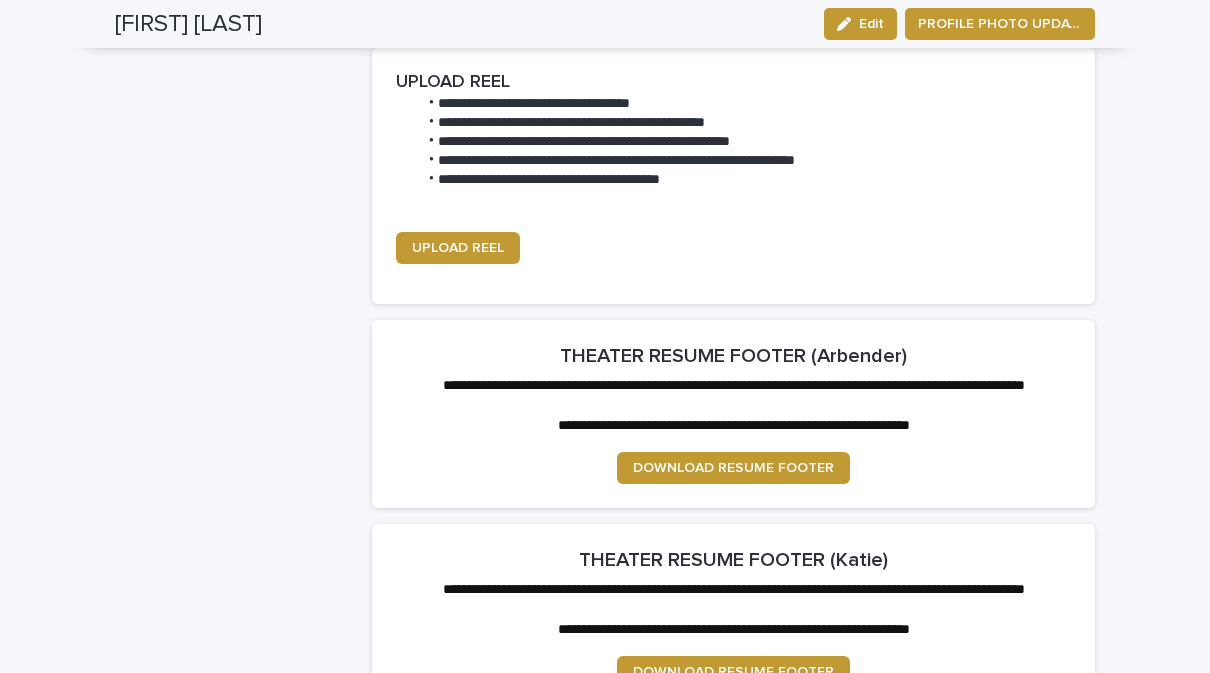 click on "DOWNLOAD RESUME FOOTER" at bounding box center [733, 468] 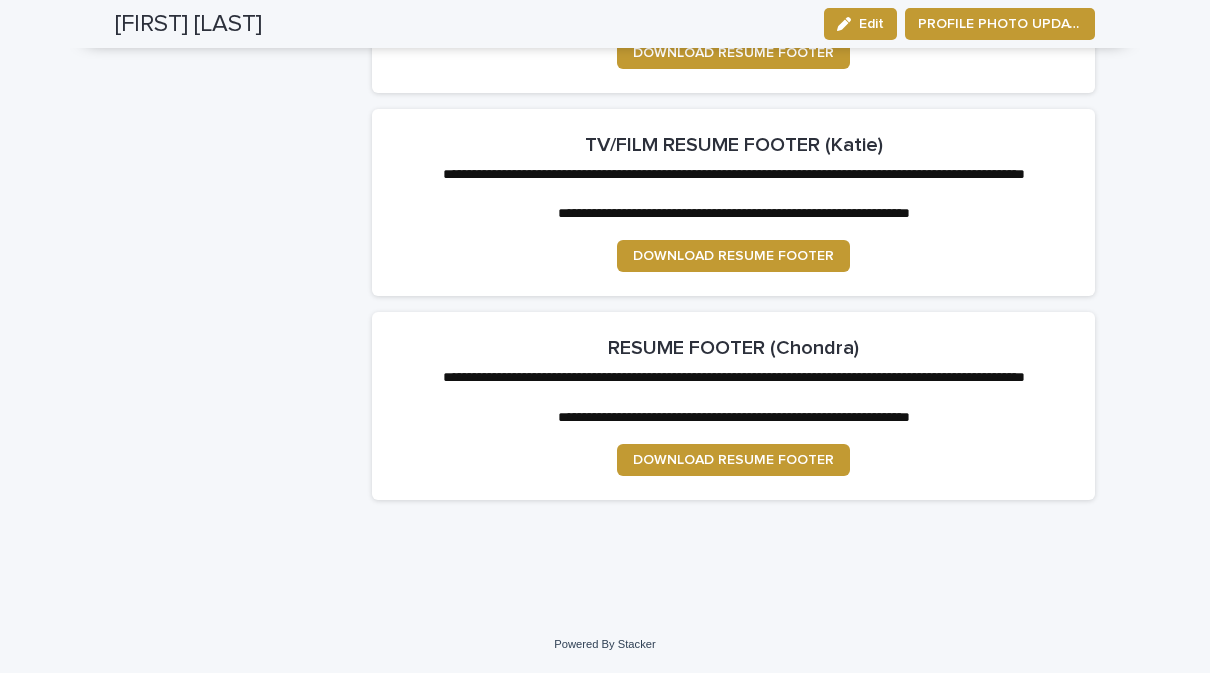 scroll, scrollTop: 4070, scrollLeft: 0, axis: vertical 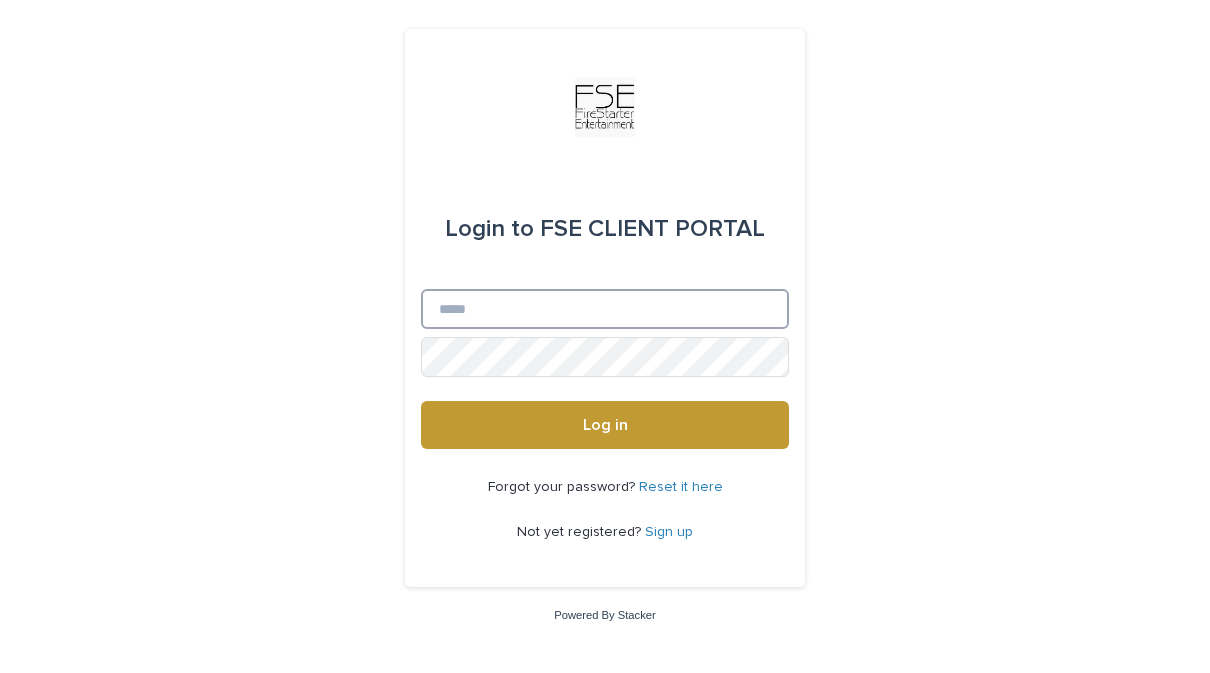 click on "Email" at bounding box center (605, 309) 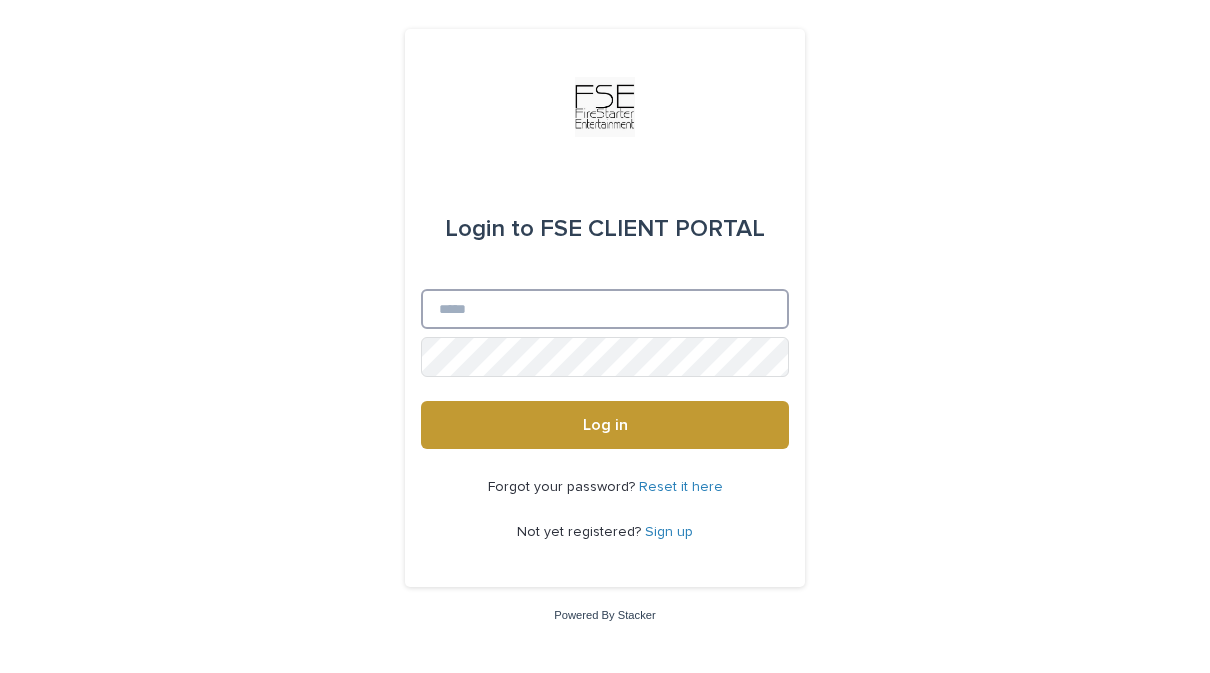 type on "**********" 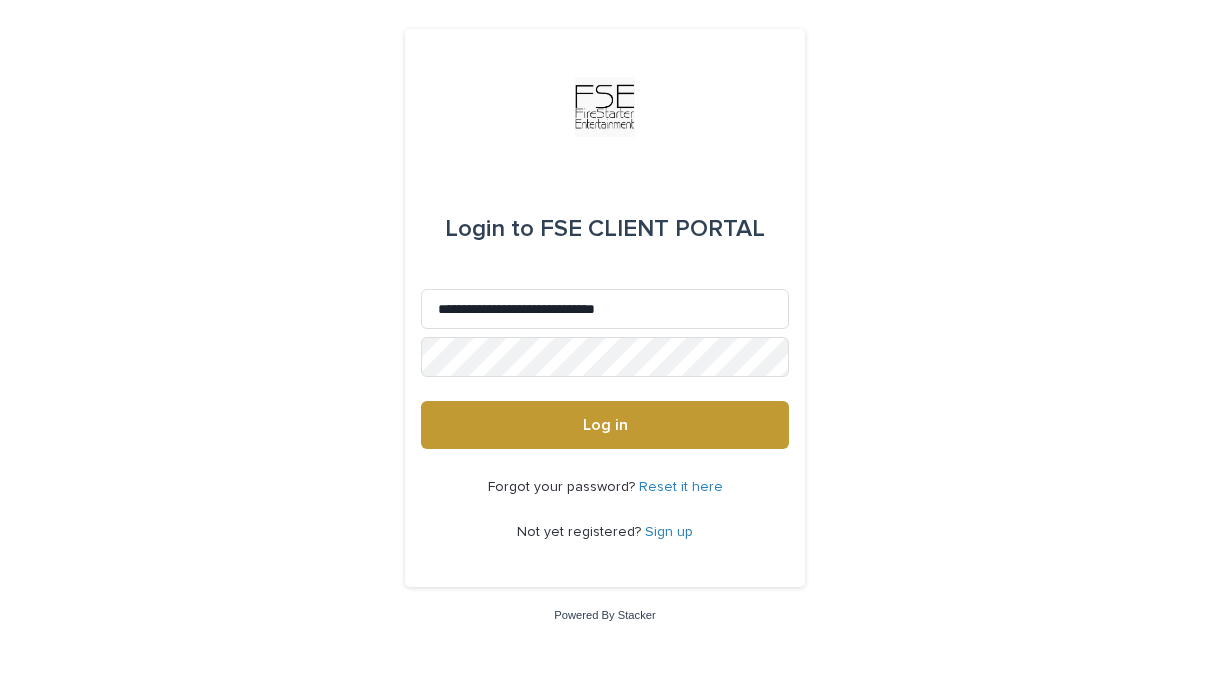 click on "Log in" at bounding box center (605, 425) 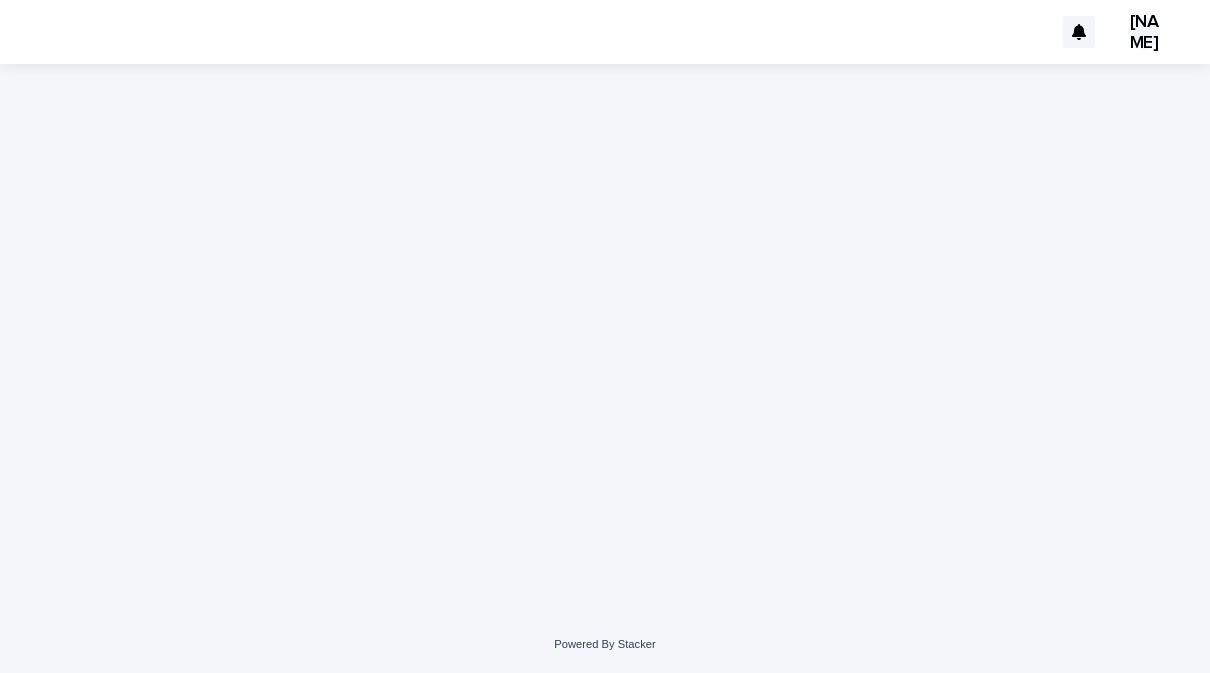 scroll, scrollTop: 0, scrollLeft: 0, axis: both 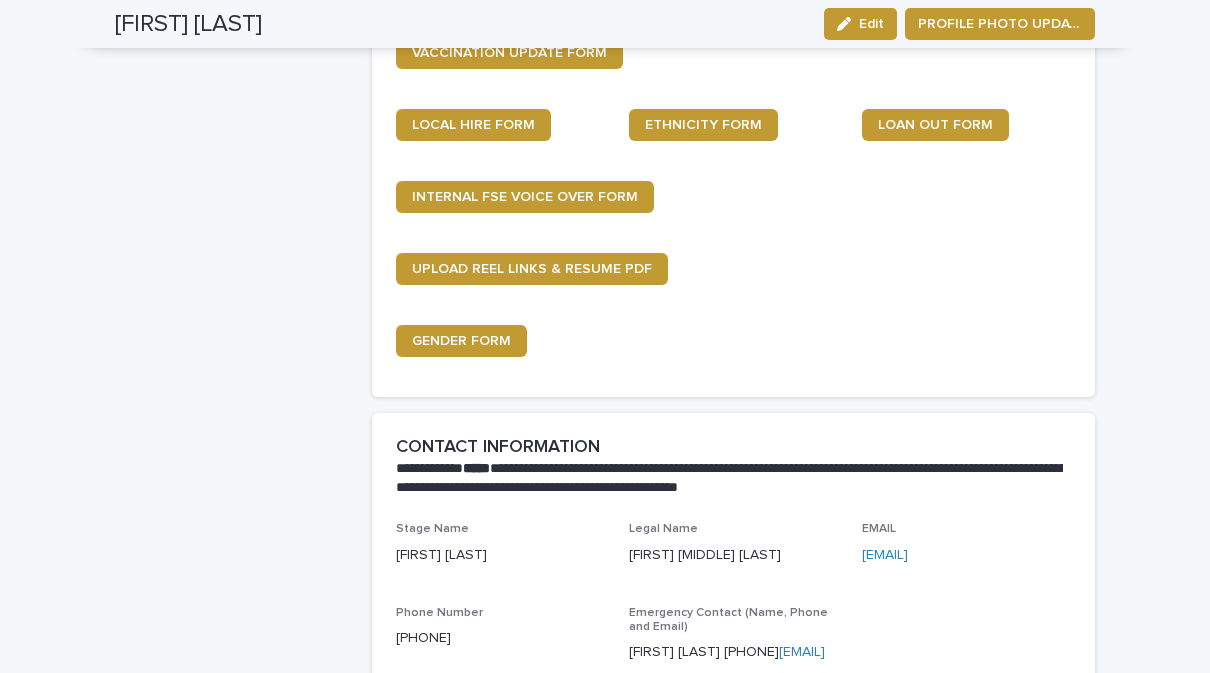 click on "UPLOAD REEL LINKS & RESUME PDF" at bounding box center [532, 269] 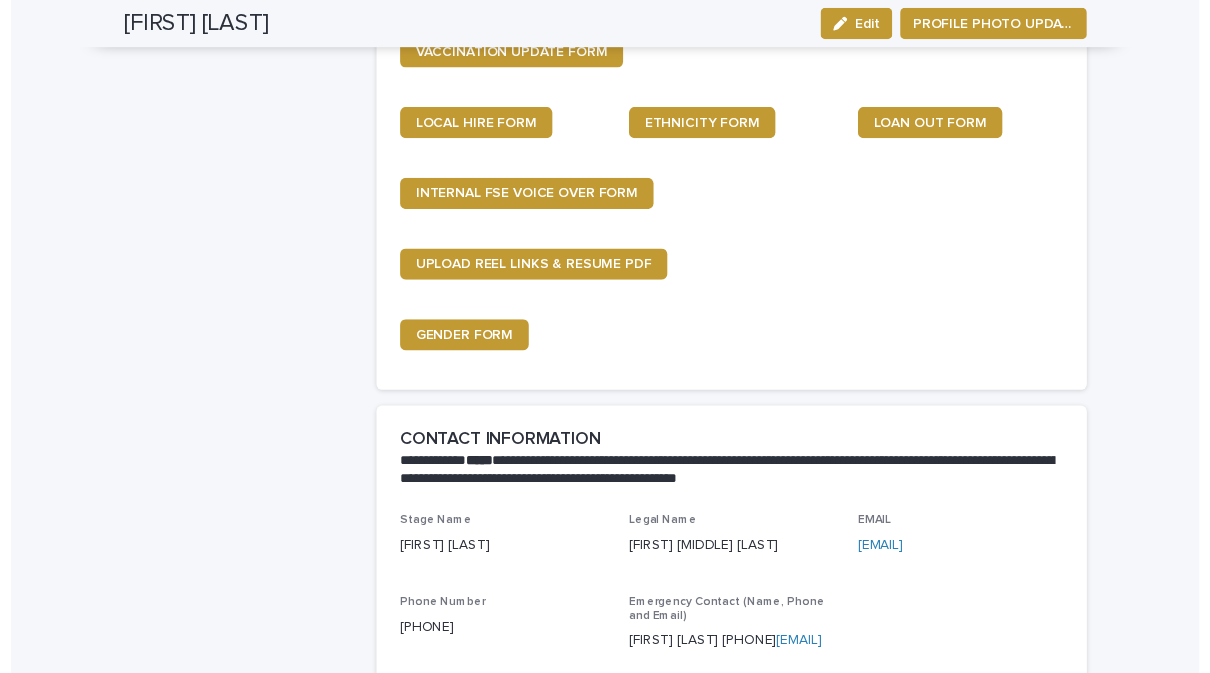 scroll, scrollTop: 0, scrollLeft: 0, axis: both 